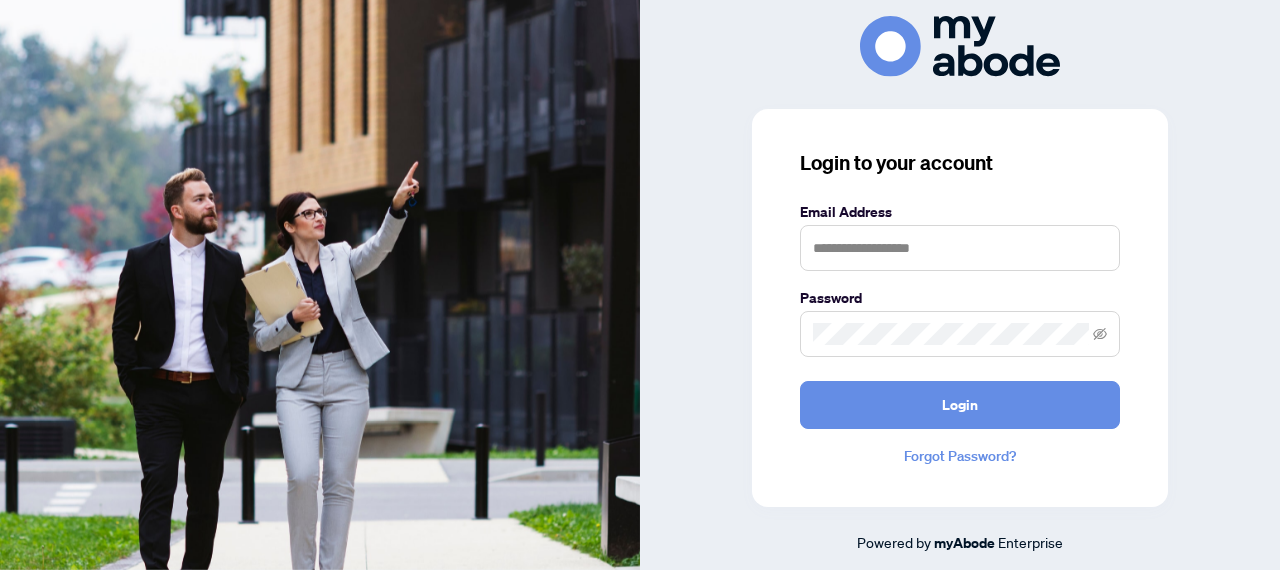 scroll, scrollTop: 0, scrollLeft: 0, axis: both 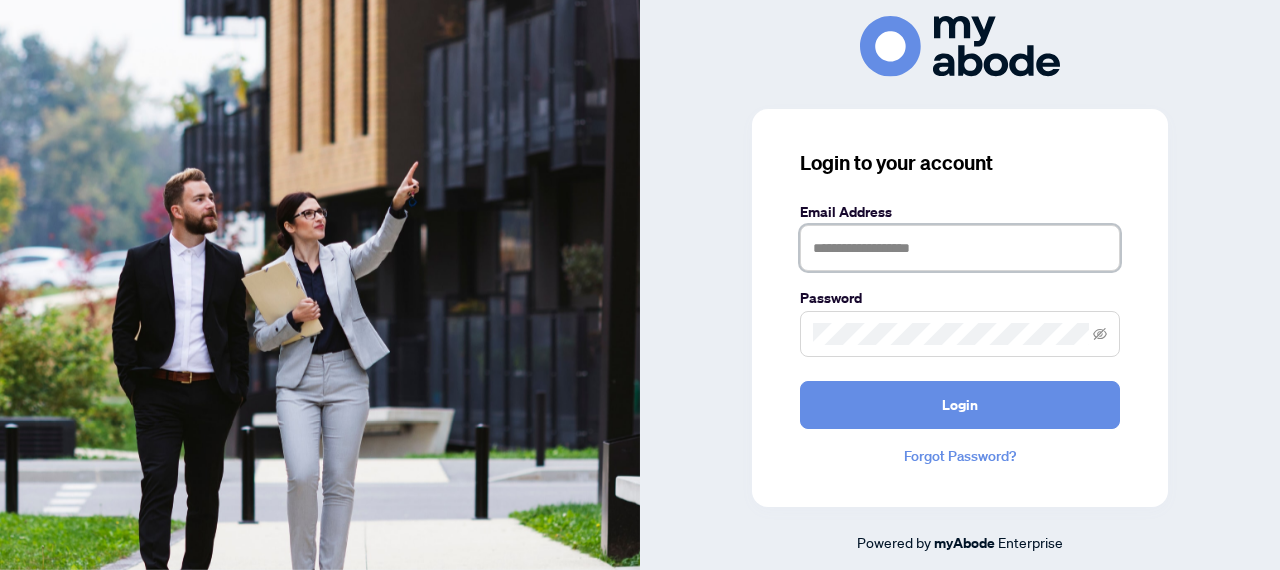 click at bounding box center [960, 248] 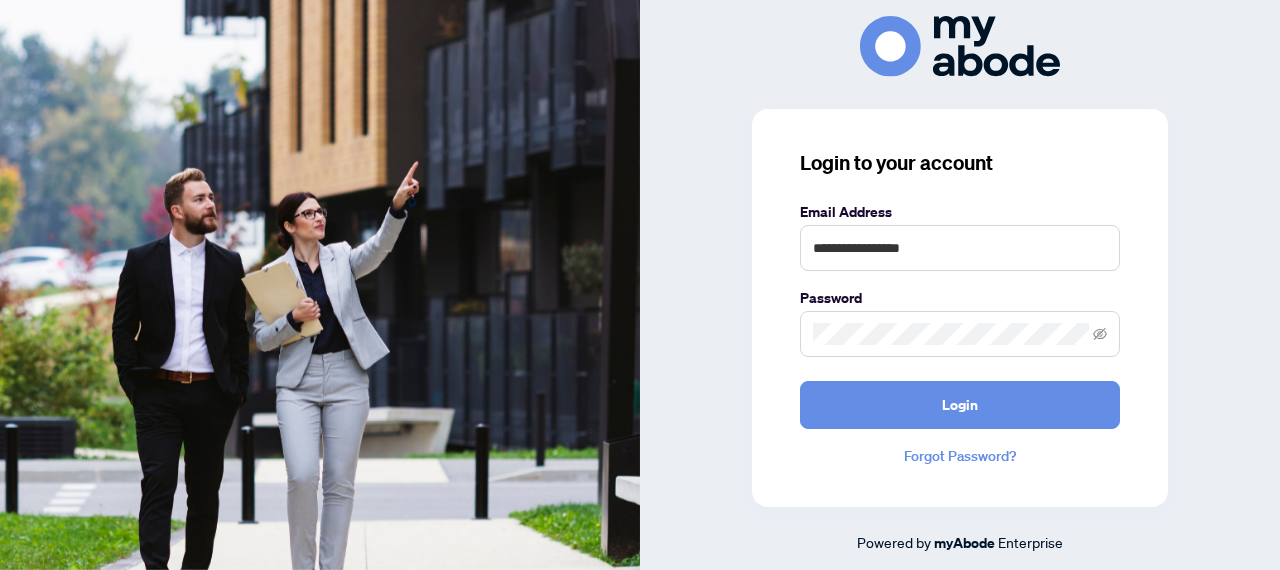 click at bounding box center (960, 334) 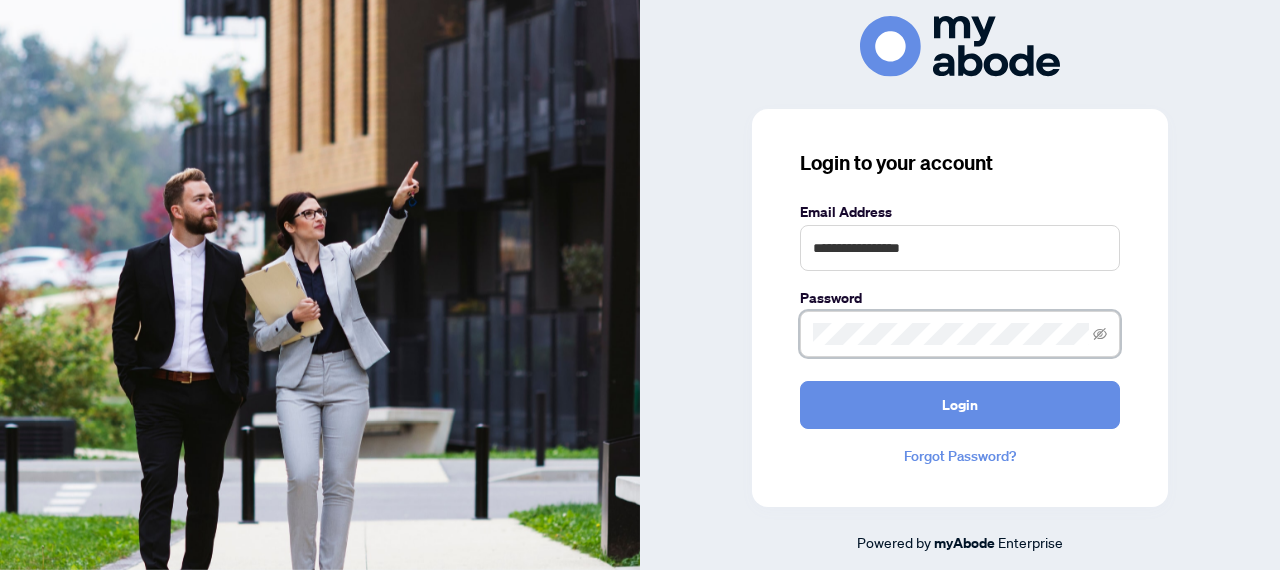 click on "Login" at bounding box center (960, 405) 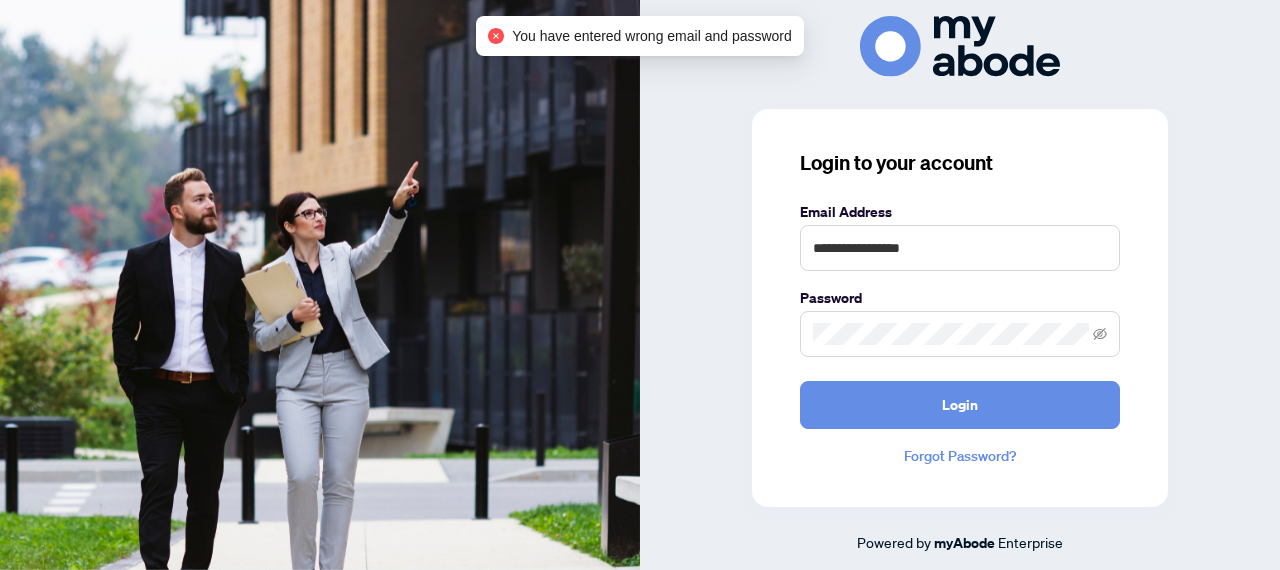 click at bounding box center (960, 334) 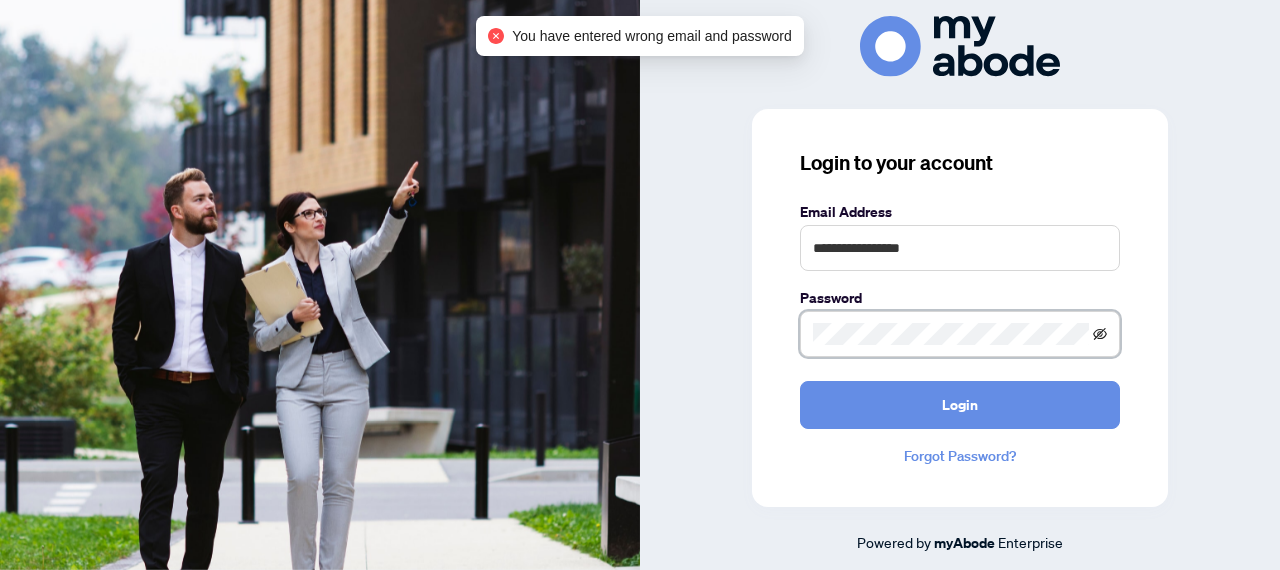 click 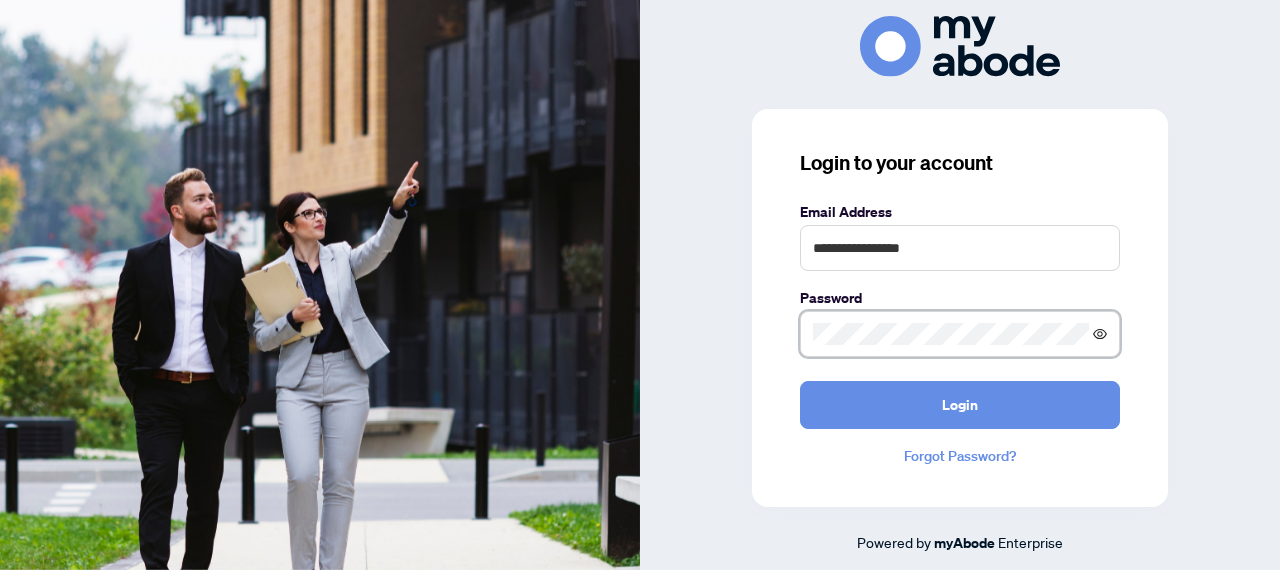 click on "Login" at bounding box center (960, 405) 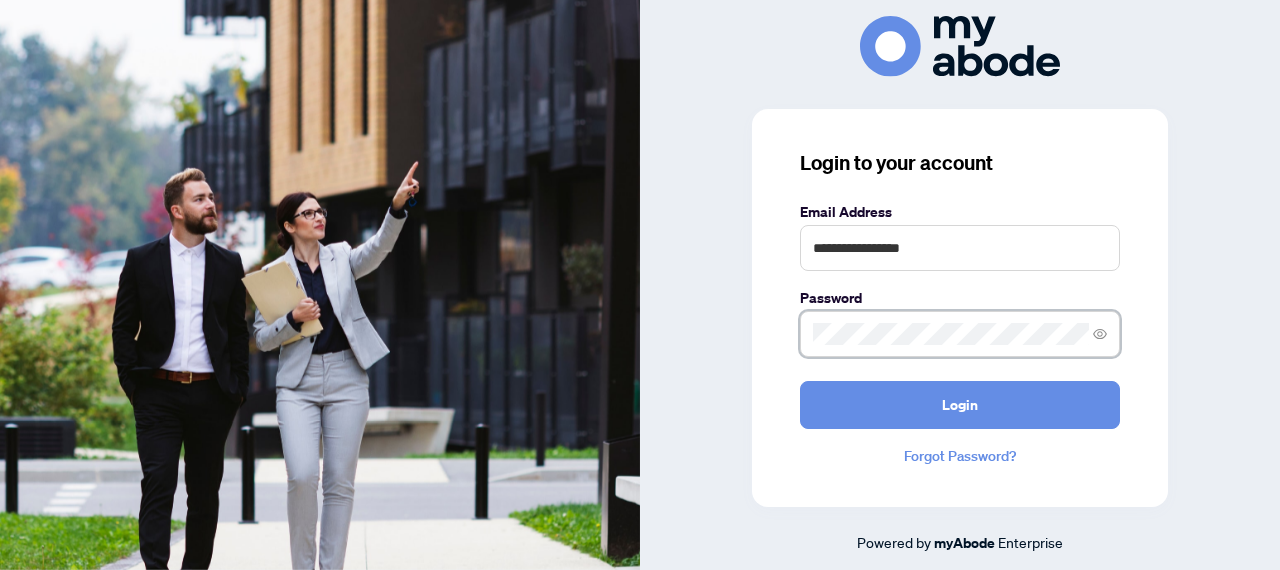 click on "Login" at bounding box center [960, 405] 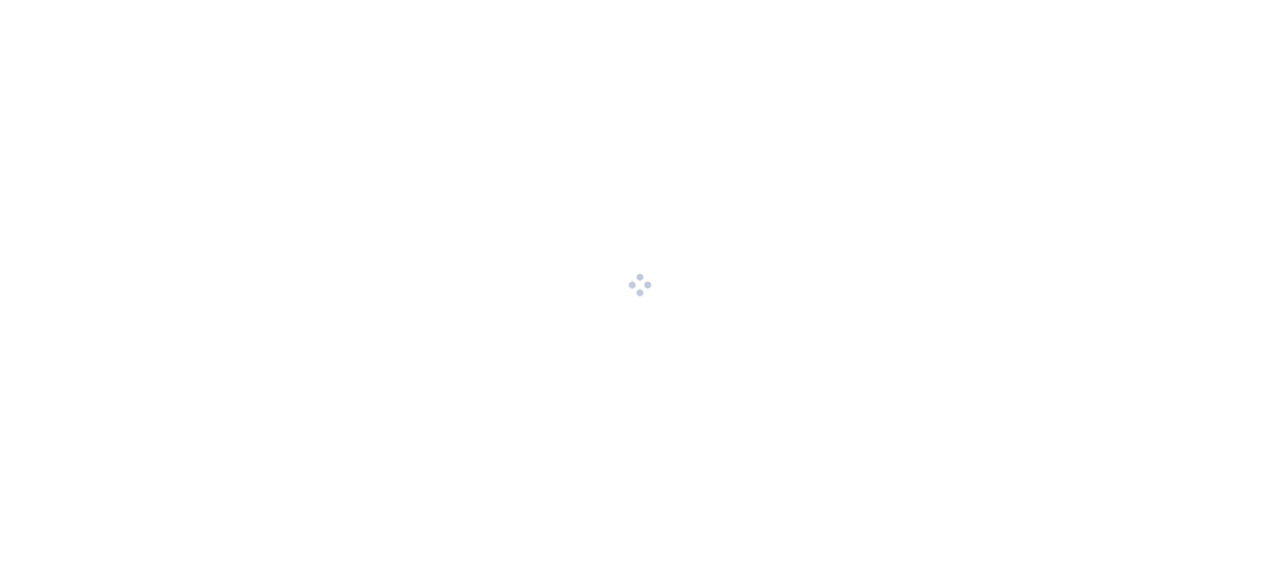 scroll, scrollTop: 0, scrollLeft: 0, axis: both 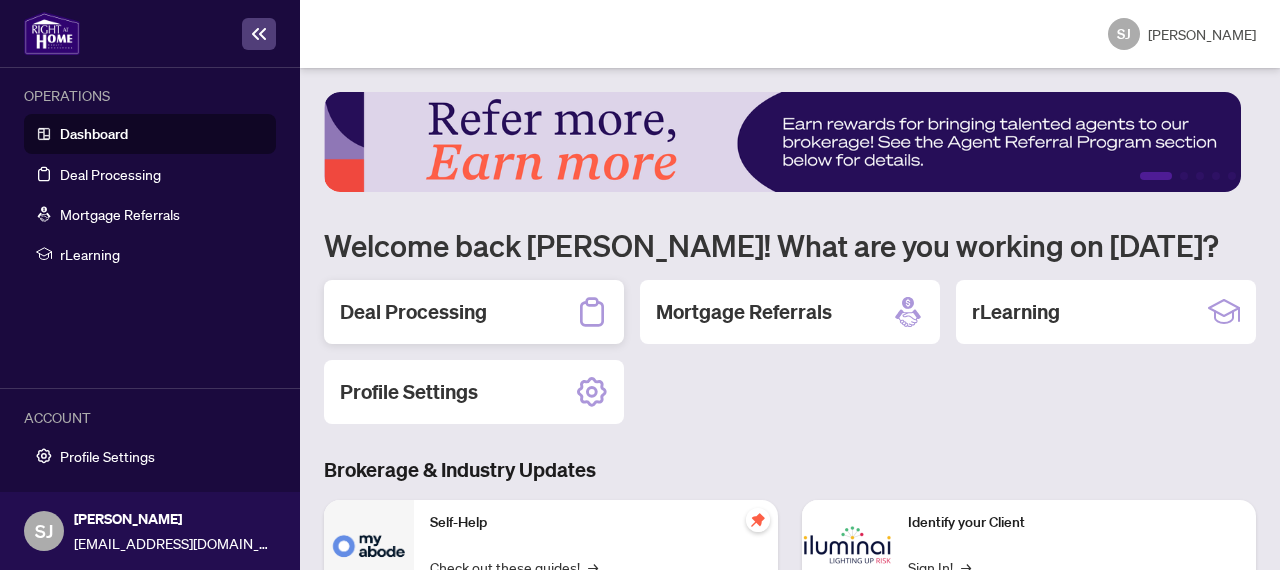 click on "Deal Processing" at bounding box center (413, 312) 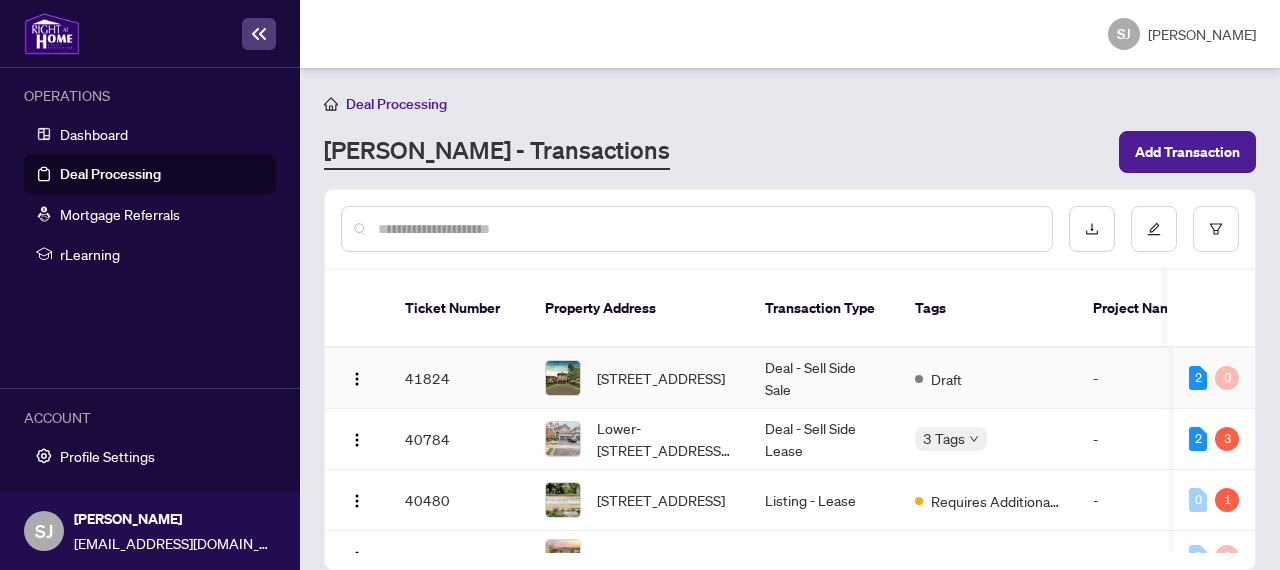 click on "Deal - Sell Side Sale" at bounding box center [824, 378] 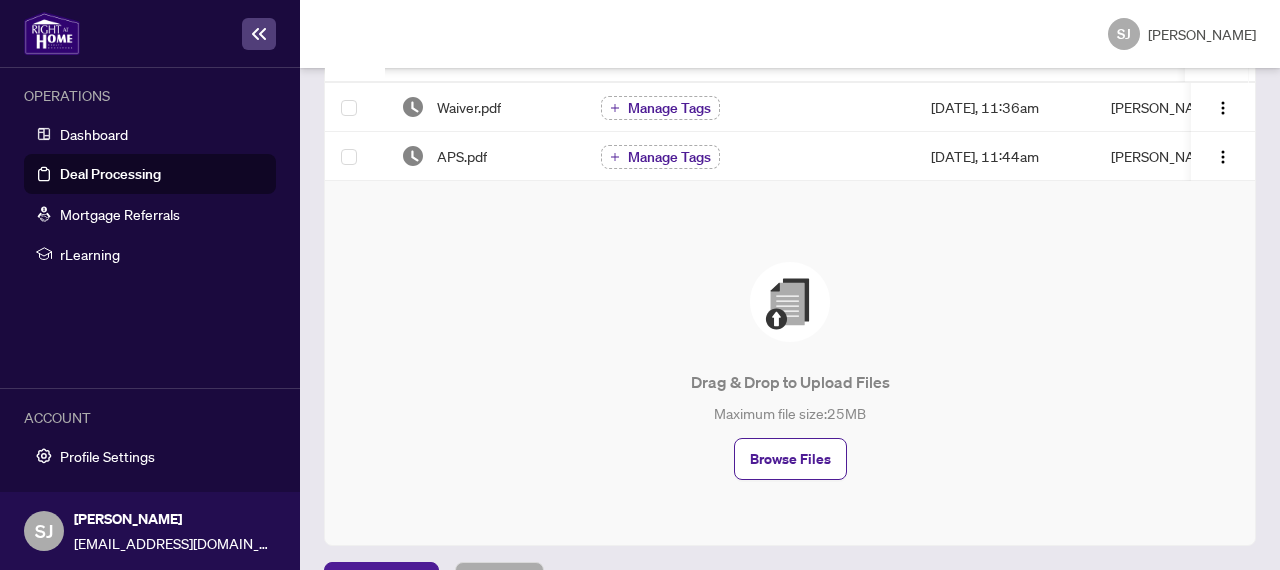 scroll, scrollTop: 402, scrollLeft: 0, axis: vertical 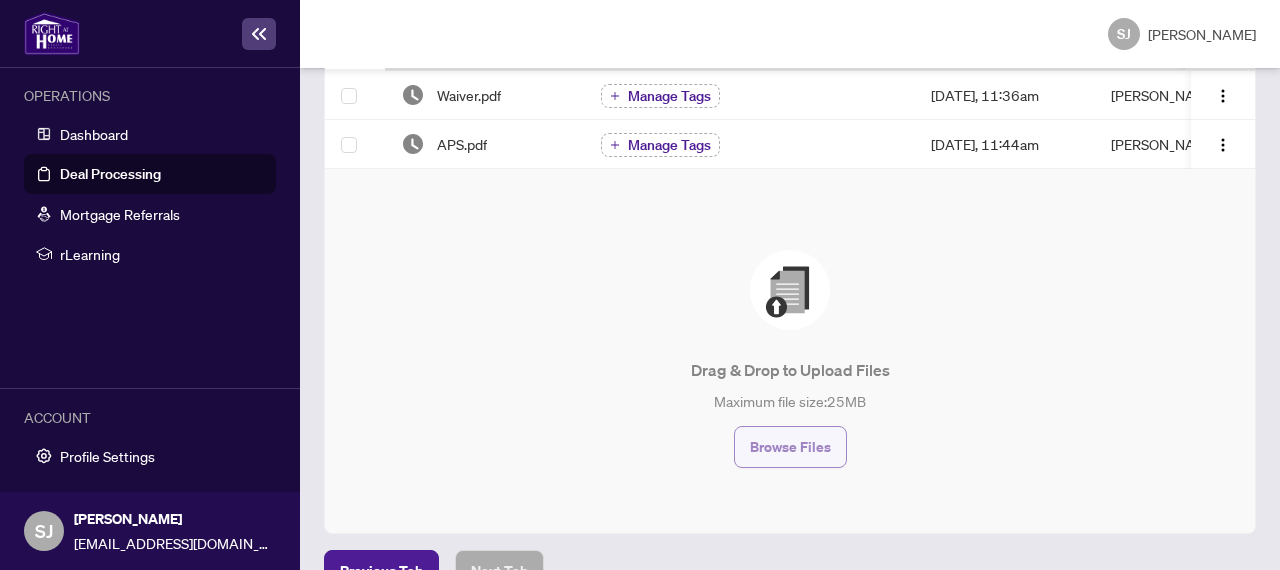 click on "Browse Files" at bounding box center [790, 447] 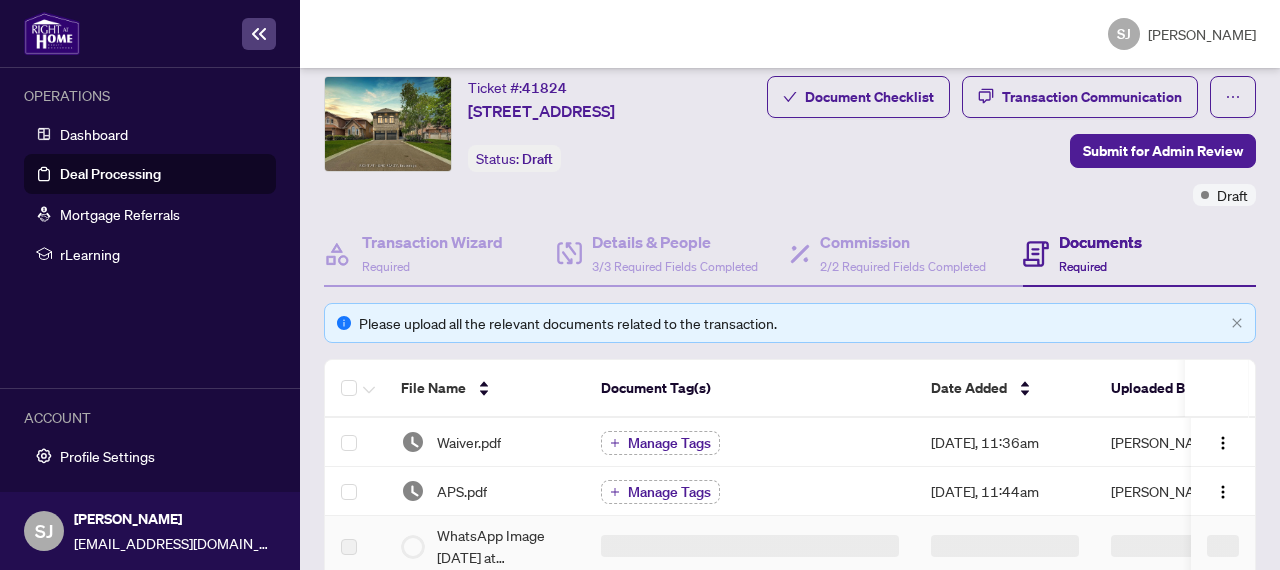scroll, scrollTop: 0, scrollLeft: 0, axis: both 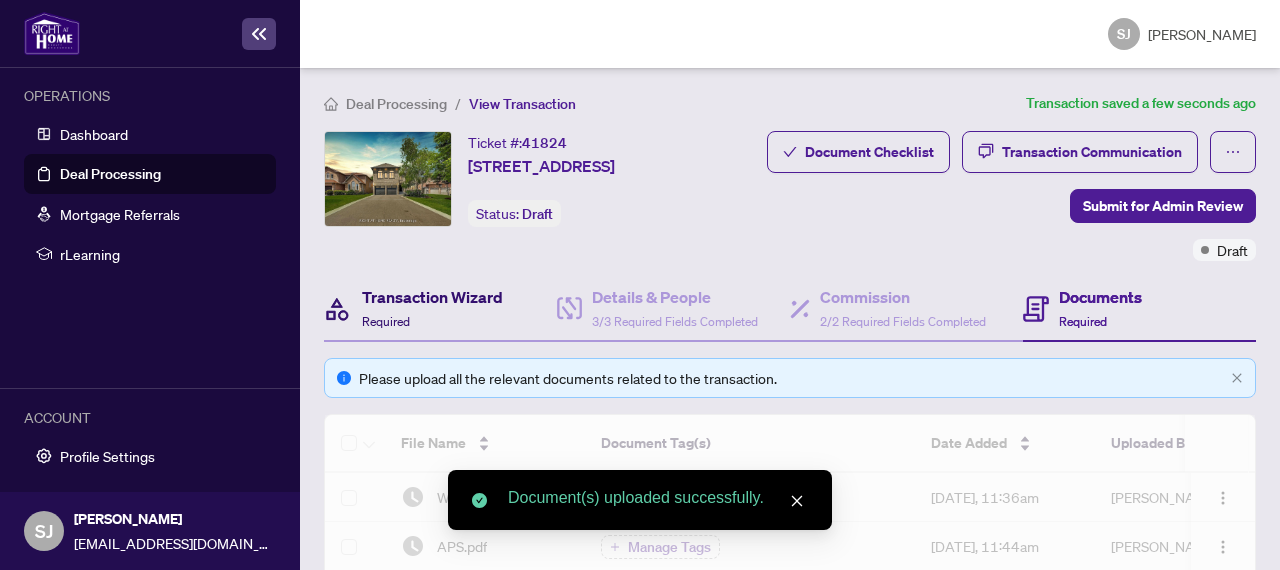 click on "Transaction Wizard" at bounding box center (432, 297) 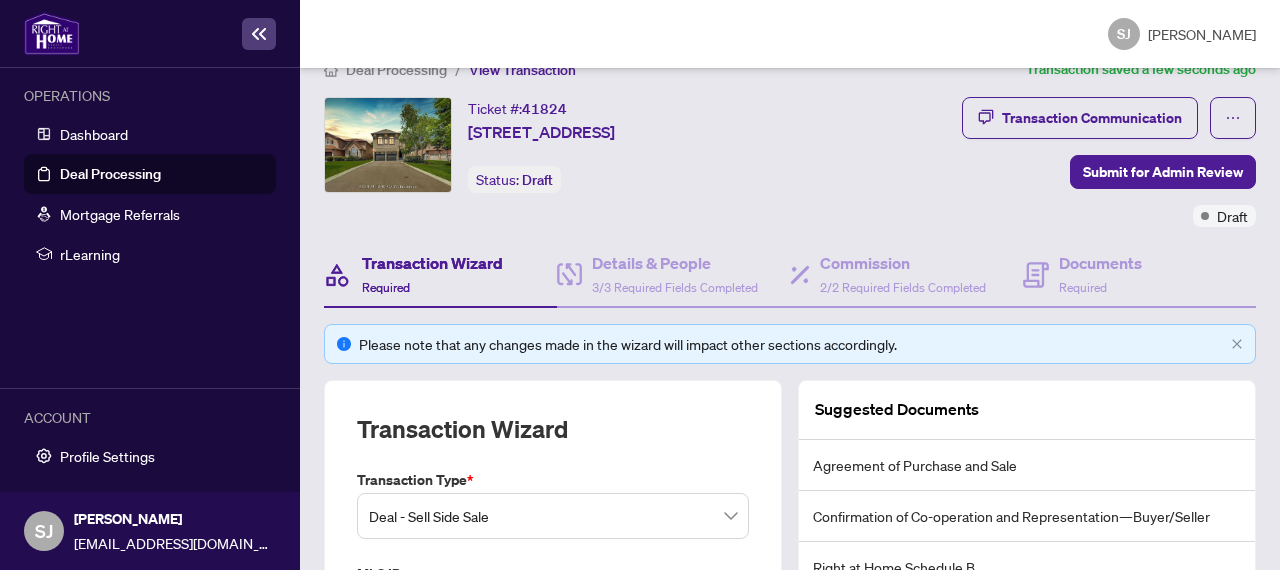 scroll, scrollTop: 0, scrollLeft: 0, axis: both 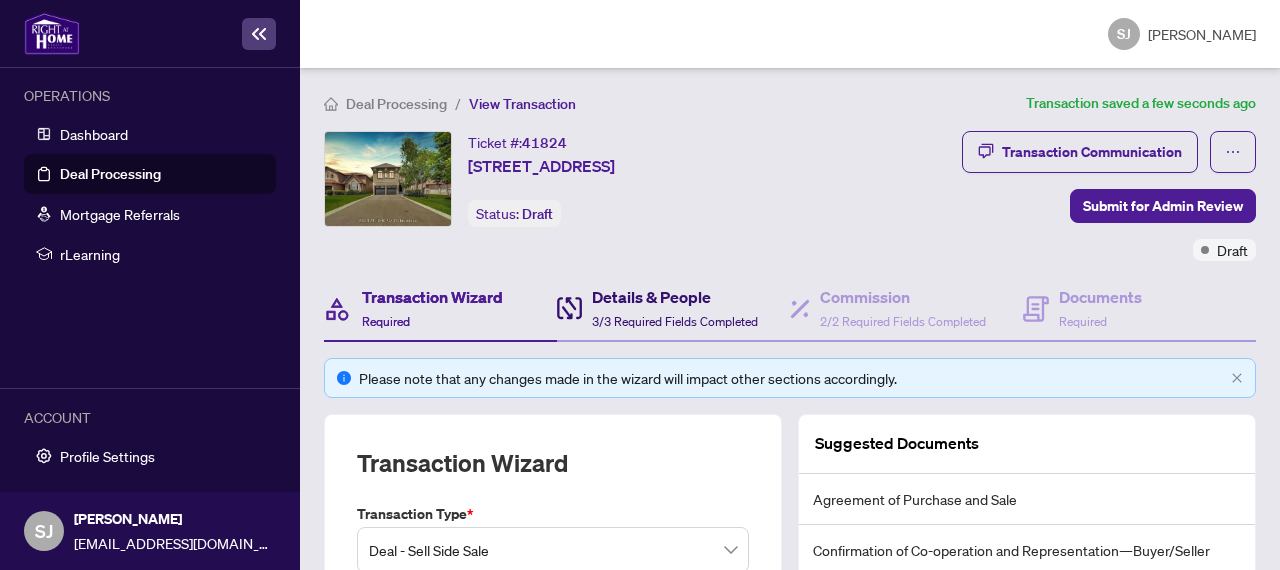 click on "Details & People" at bounding box center [675, 297] 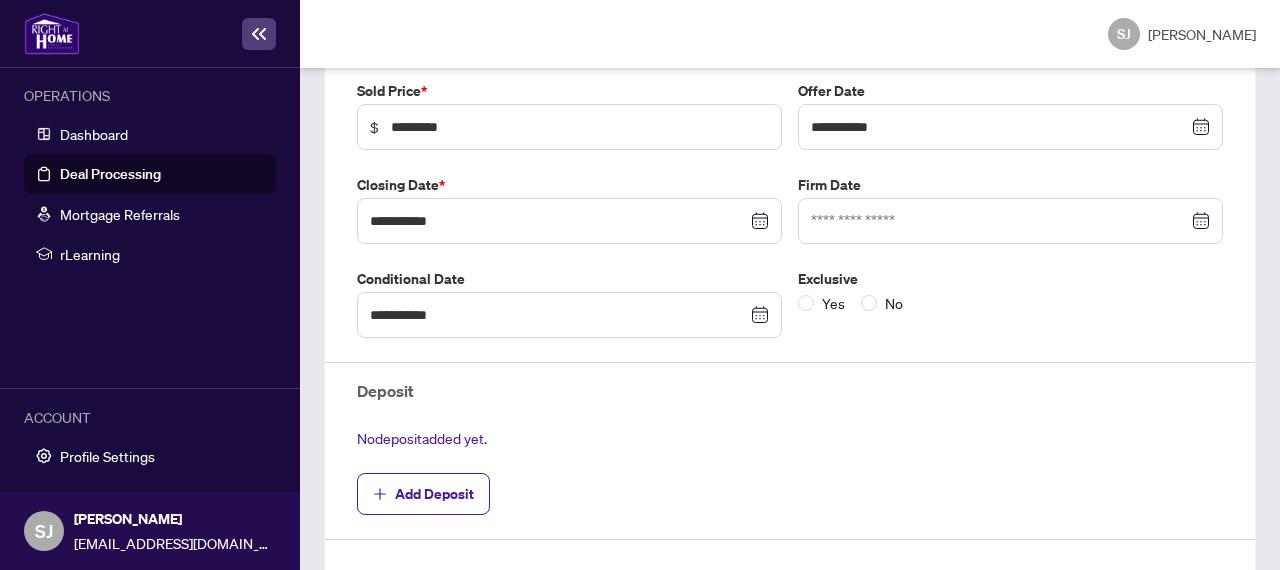 scroll, scrollTop: 452, scrollLeft: 0, axis: vertical 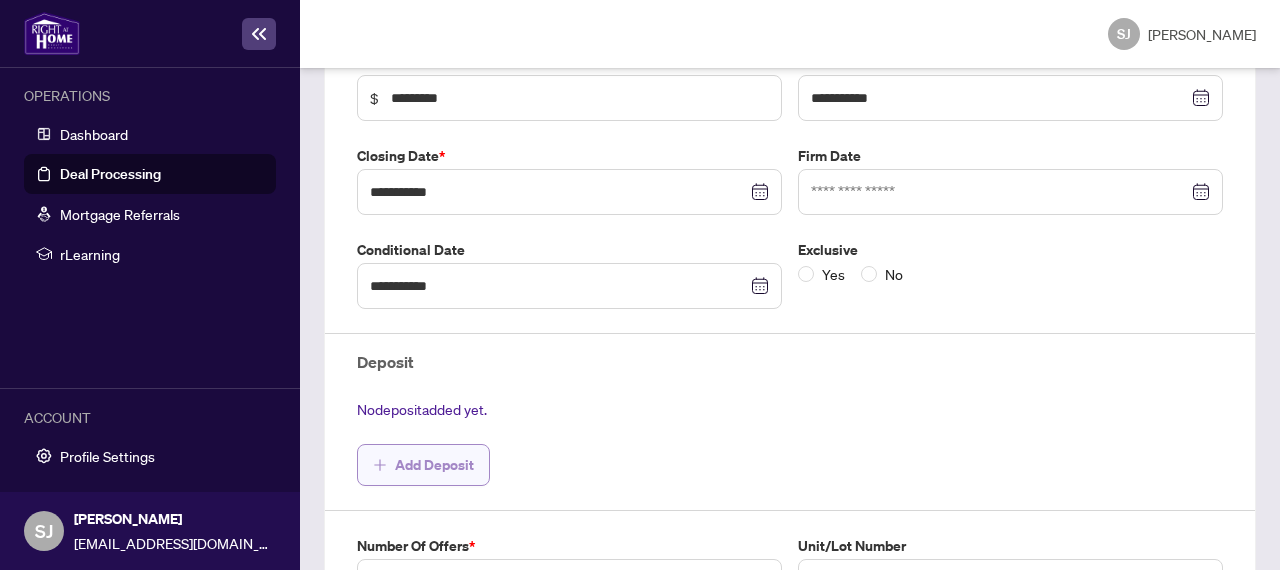 click on "Add Deposit" at bounding box center [434, 465] 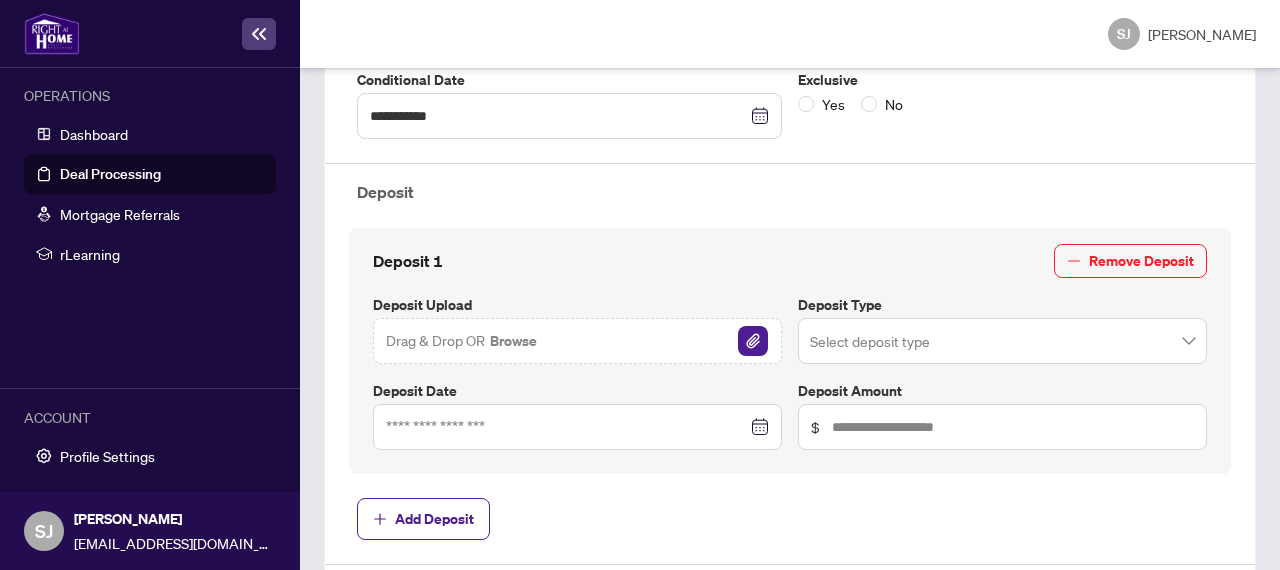 scroll, scrollTop: 640, scrollLeft: 0, axis: vertical 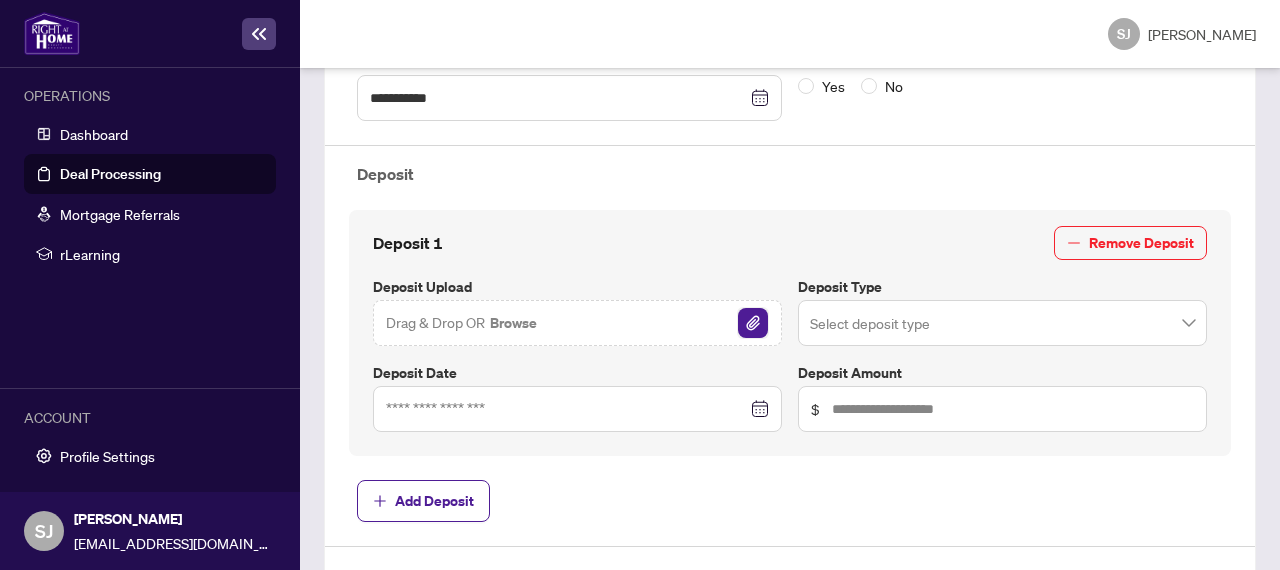 click on "Drag & Drop OR   Browse" at bounding box center (577, 323) 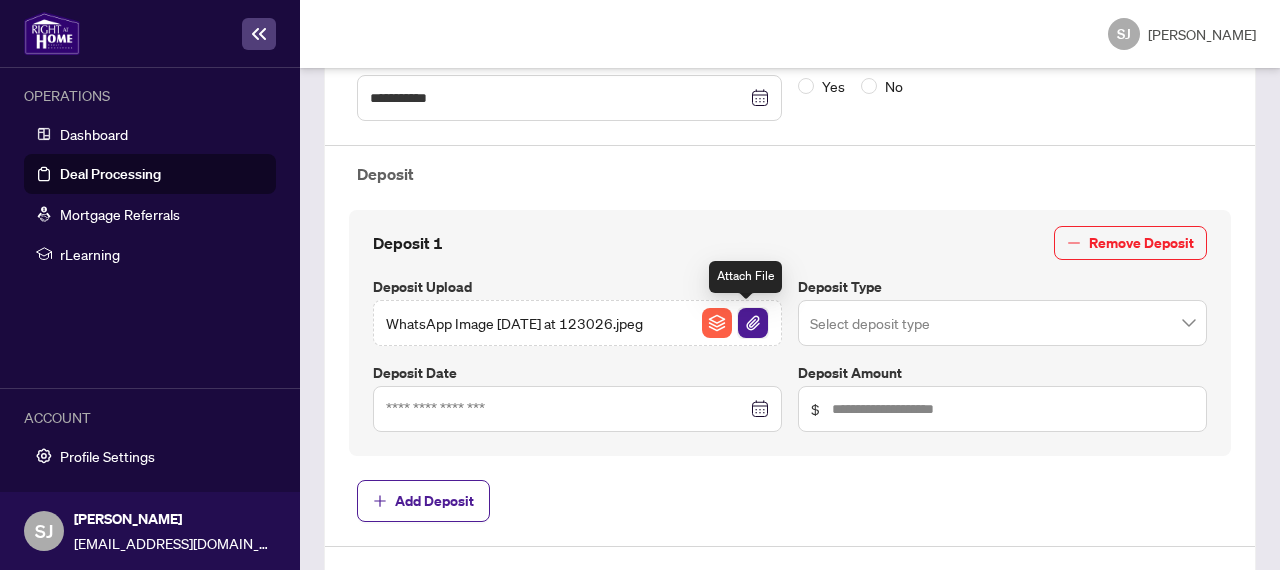 click at bounding box center [753, 323] 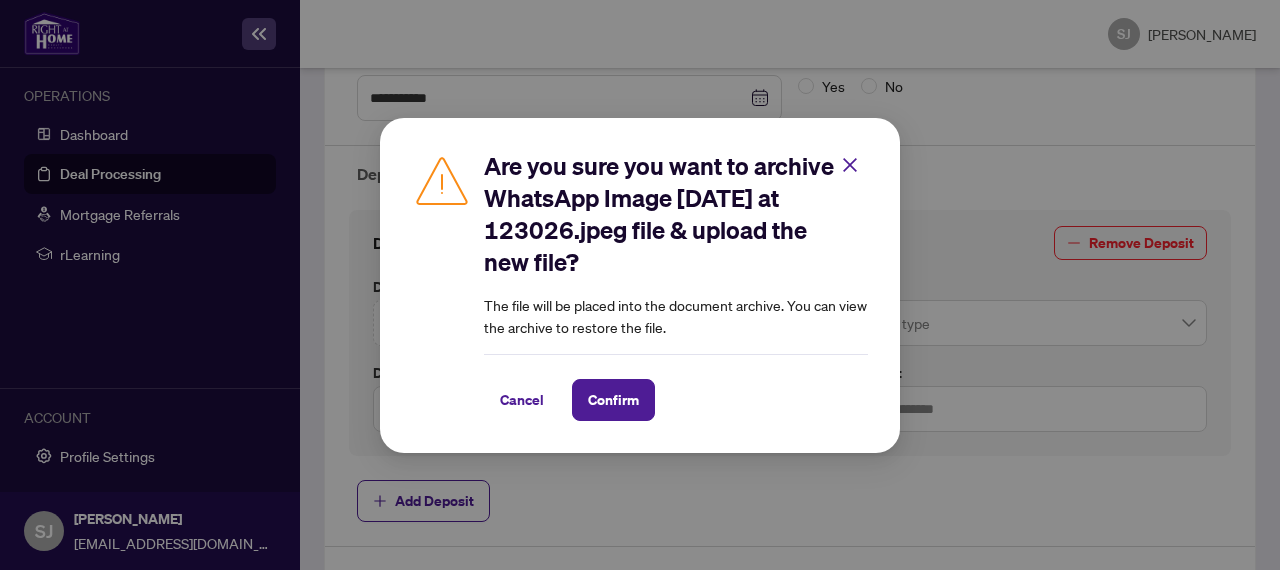 drag, startPoint x: 536, startPoint y: 397, endPoint x: 551, endPoint y: 397, distance: 15 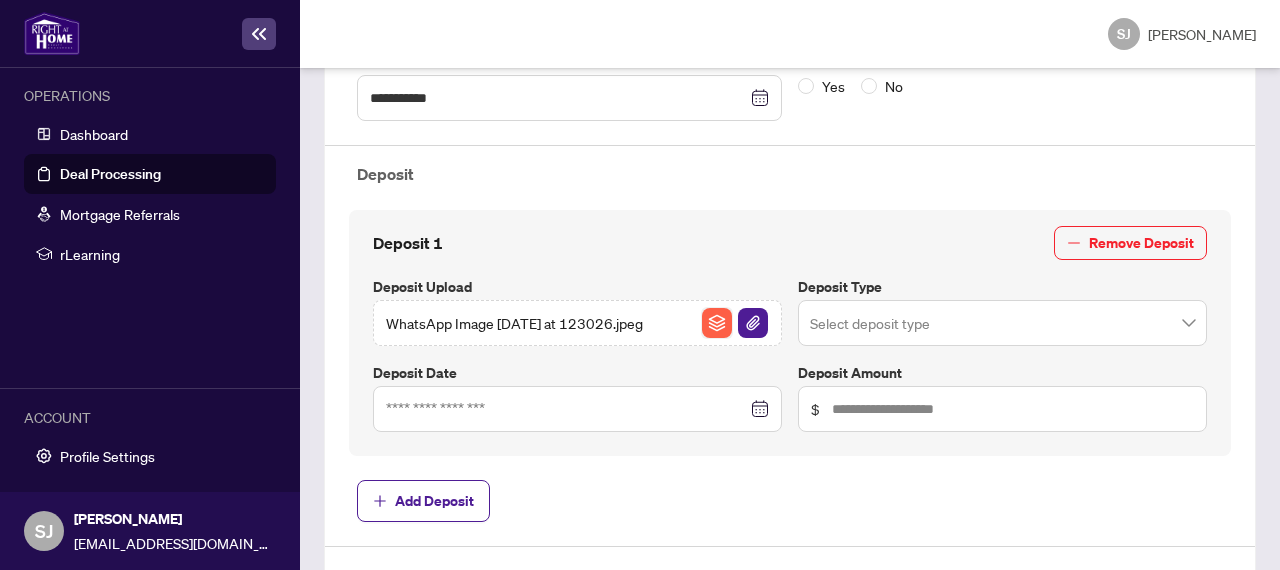 click at bounding box center (717, 323) 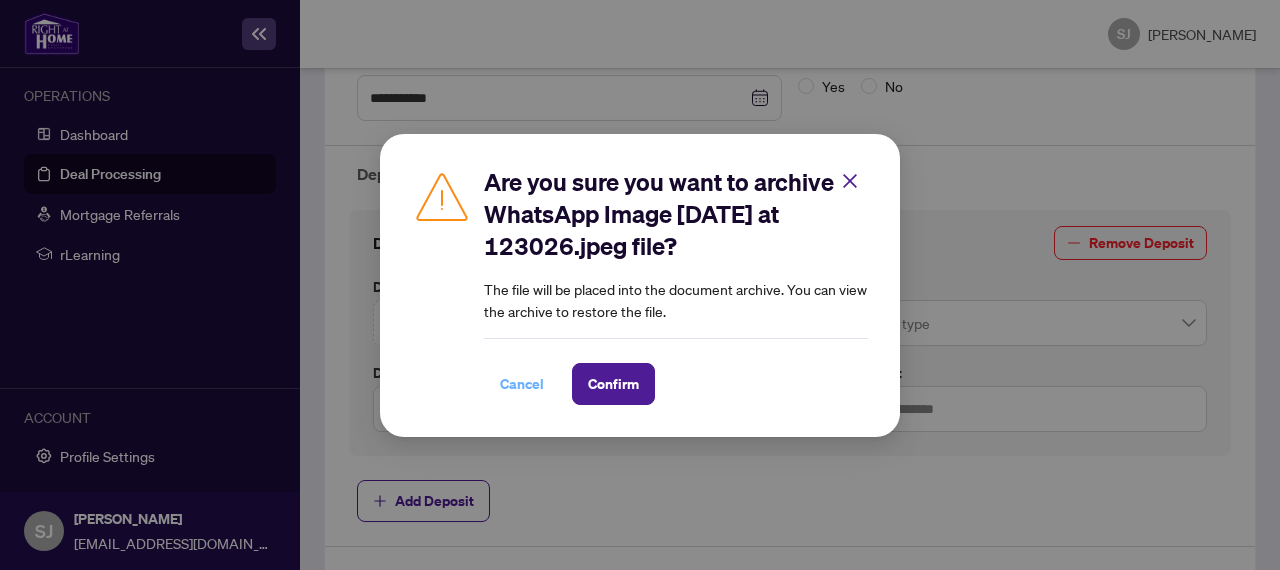 click on "Cancel" at bounding box center (522, 384) 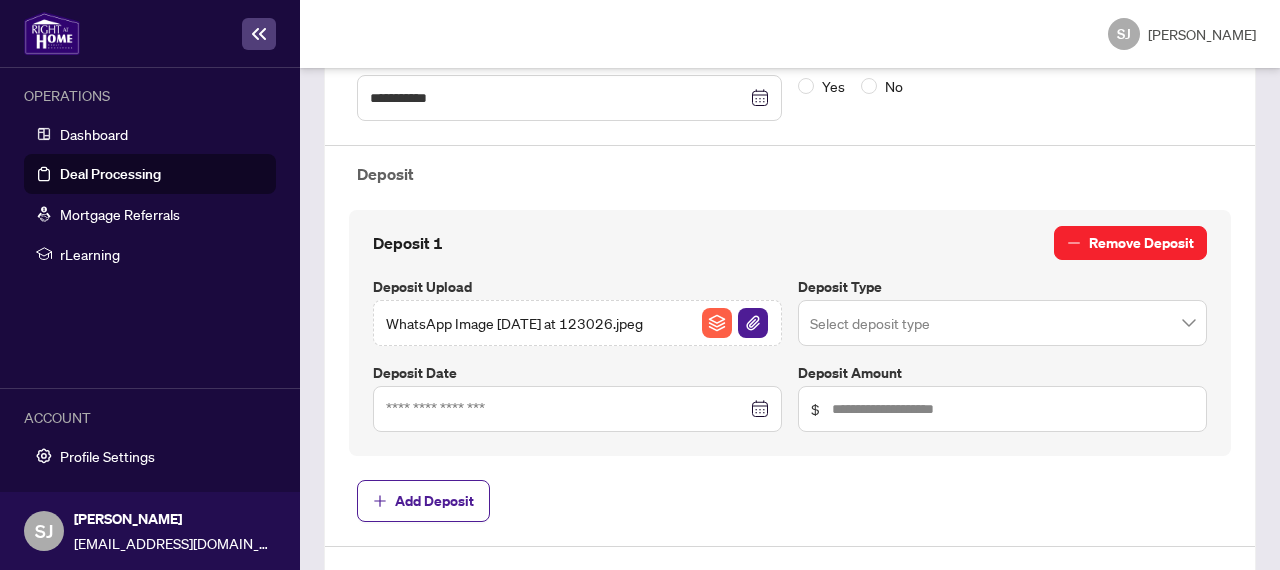 click on "Remove Deposit" at bounding box center (1141, 243) 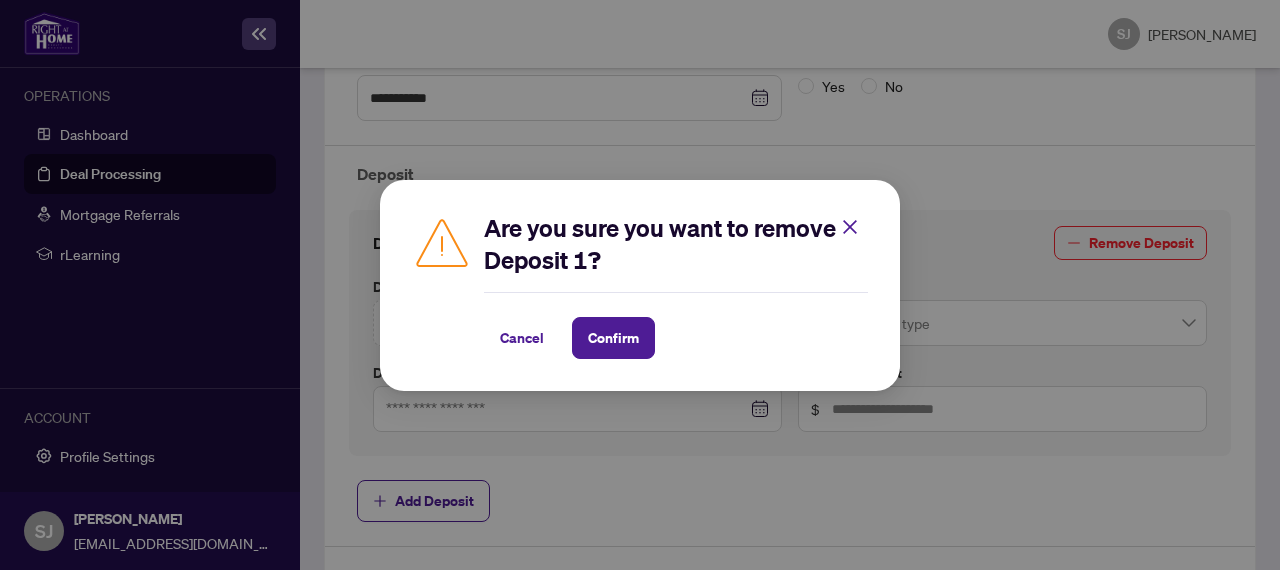 drag, startPoint x: 584, startPoint y: 331, endPoint x: 567, endPoint y: 358, distance: 31.906113 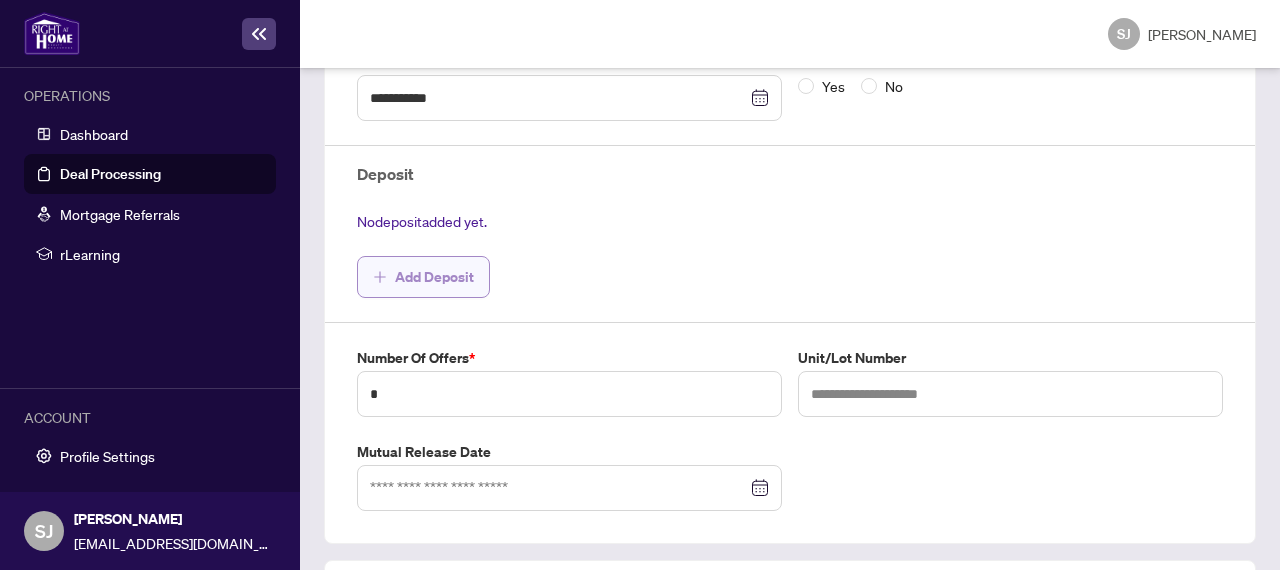 click on "Add Deposit" at bounding box center [434, 277] 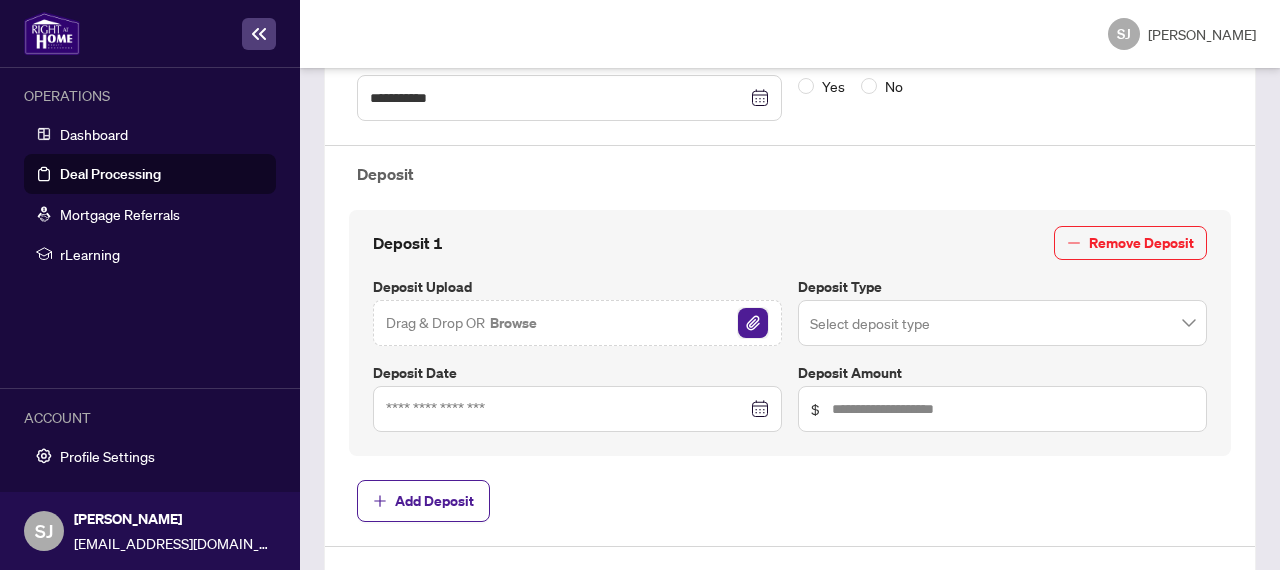 click at bounding box center (753, 323) 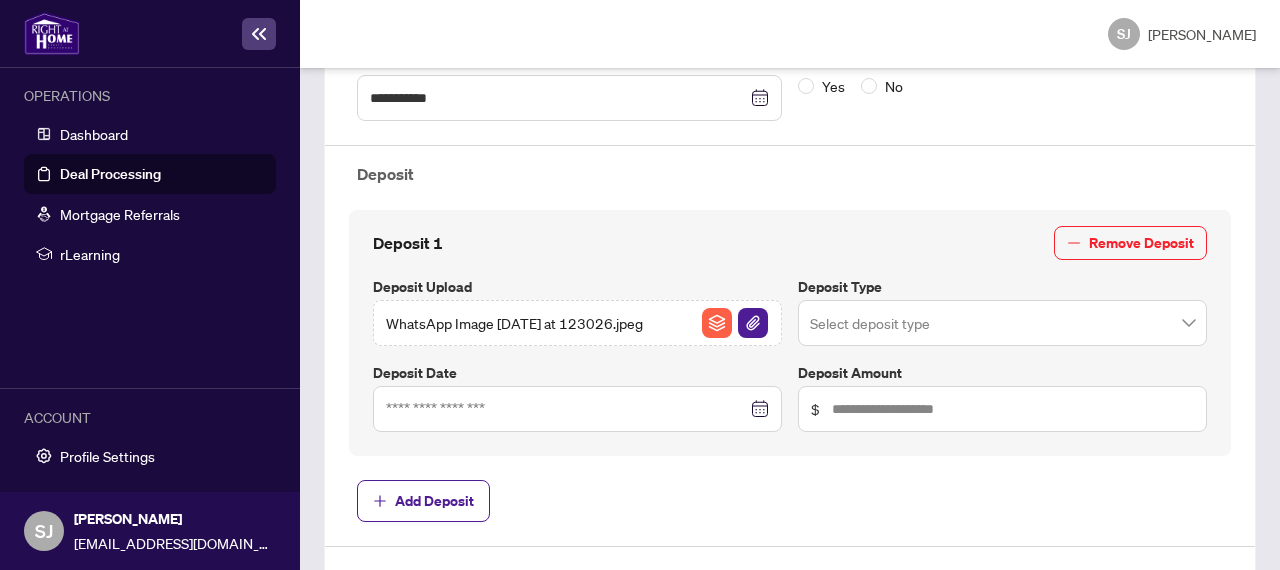 click at bounding box center [1002, 323] 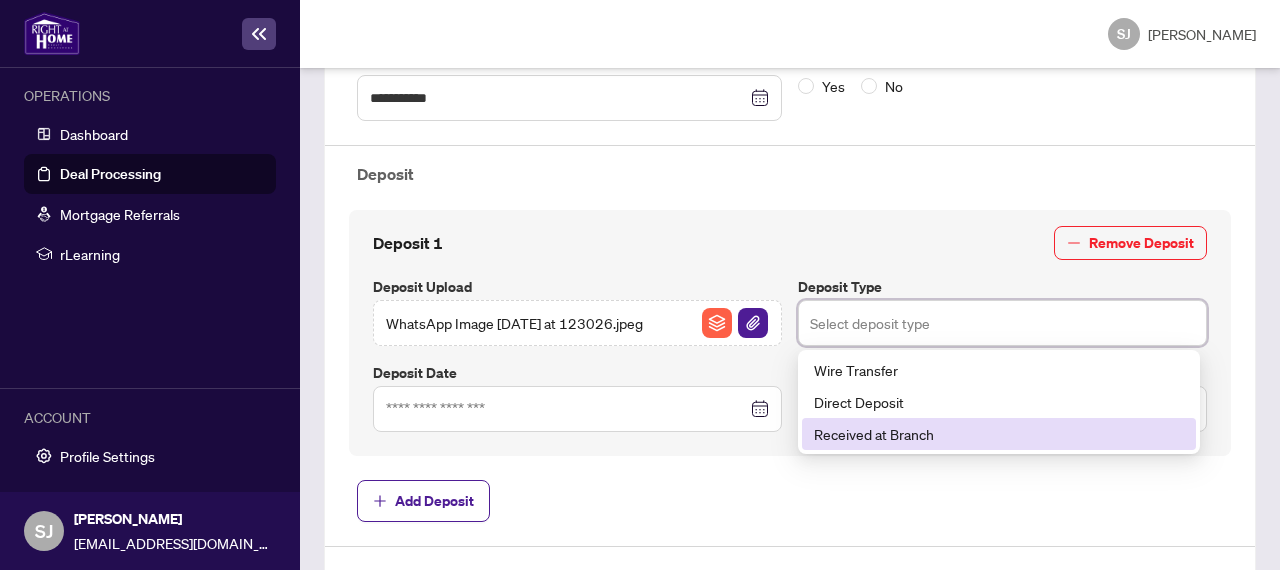click on "Received at Branch" at bounding box center (999, 434) 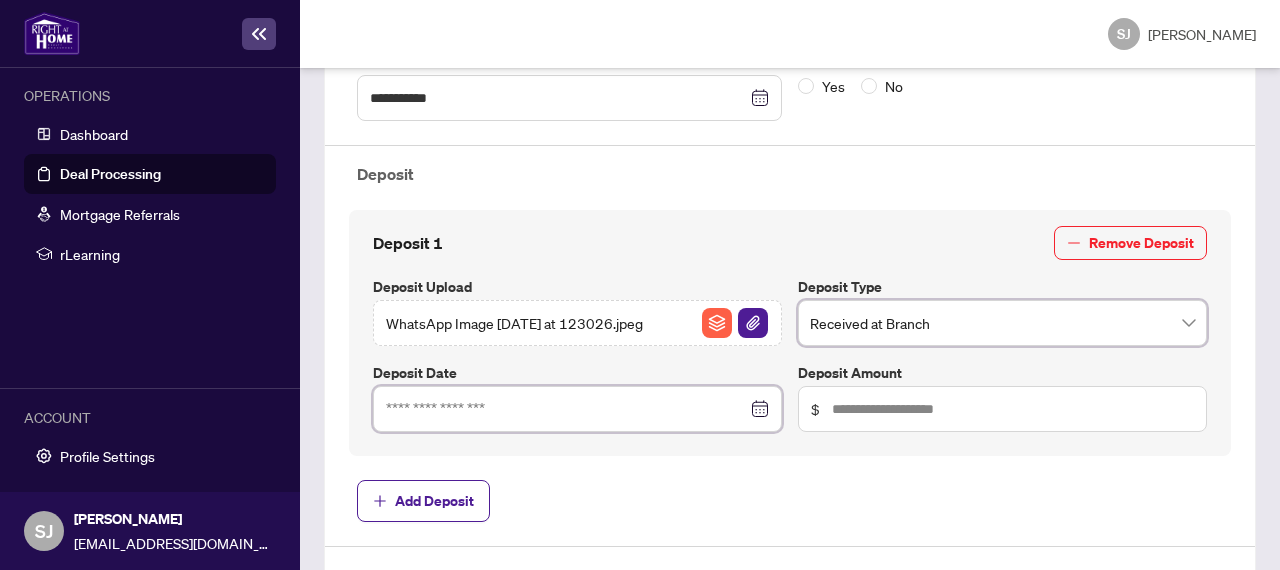 click at bounding box center (566, 409) 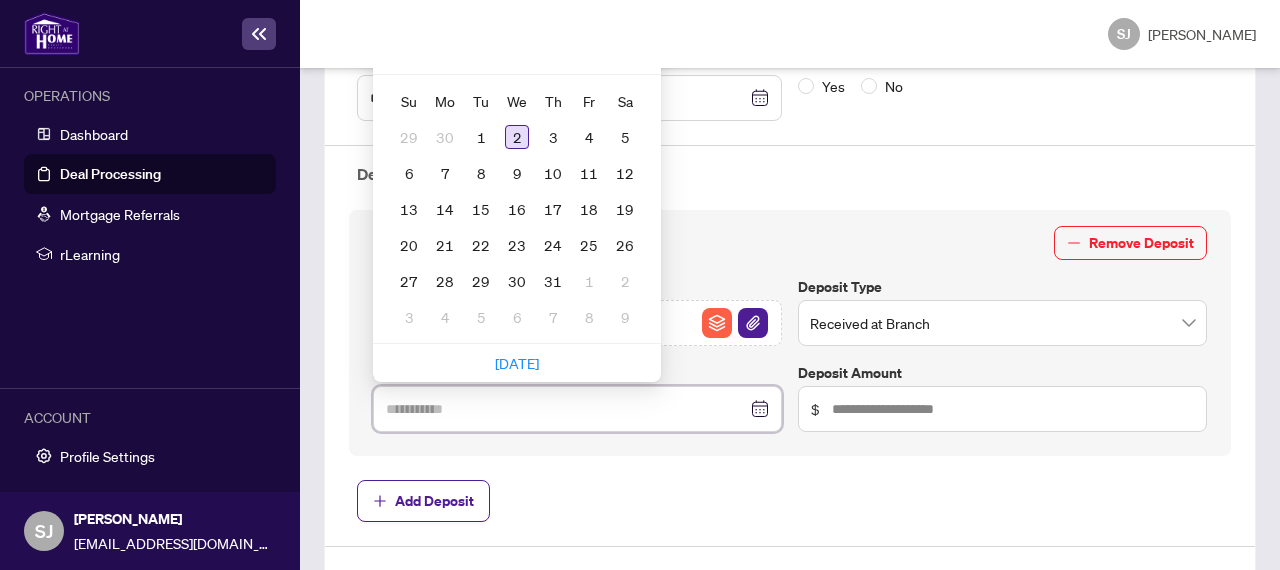 type on "**********" 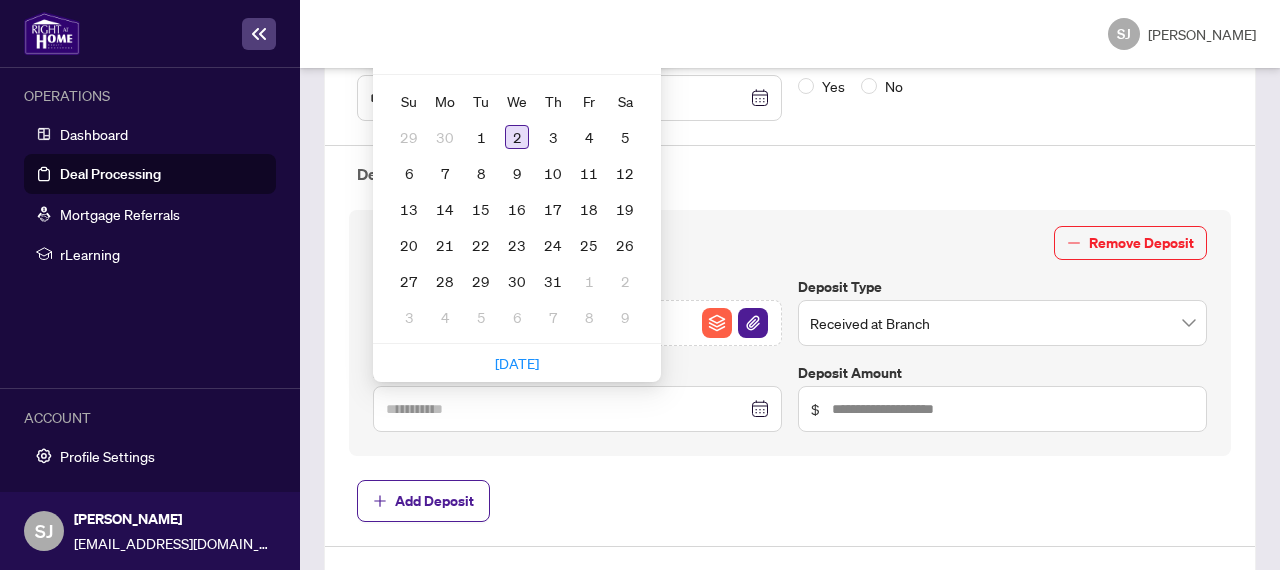 click on "2" at bounding box center (517, 137) 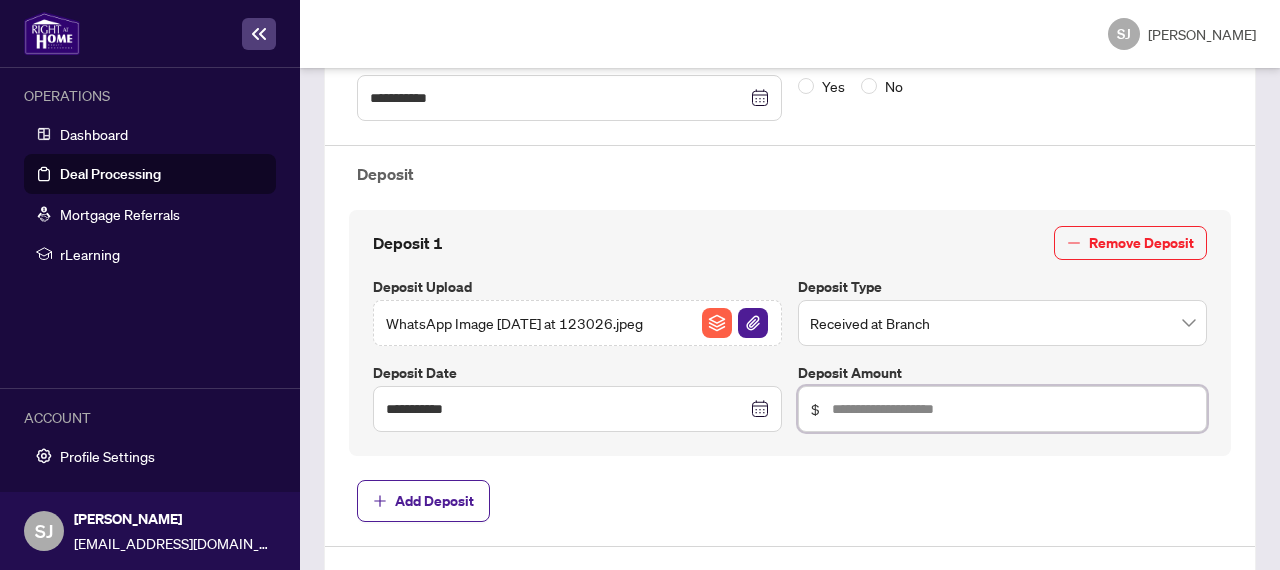 click at bounding box center (1013, 409) 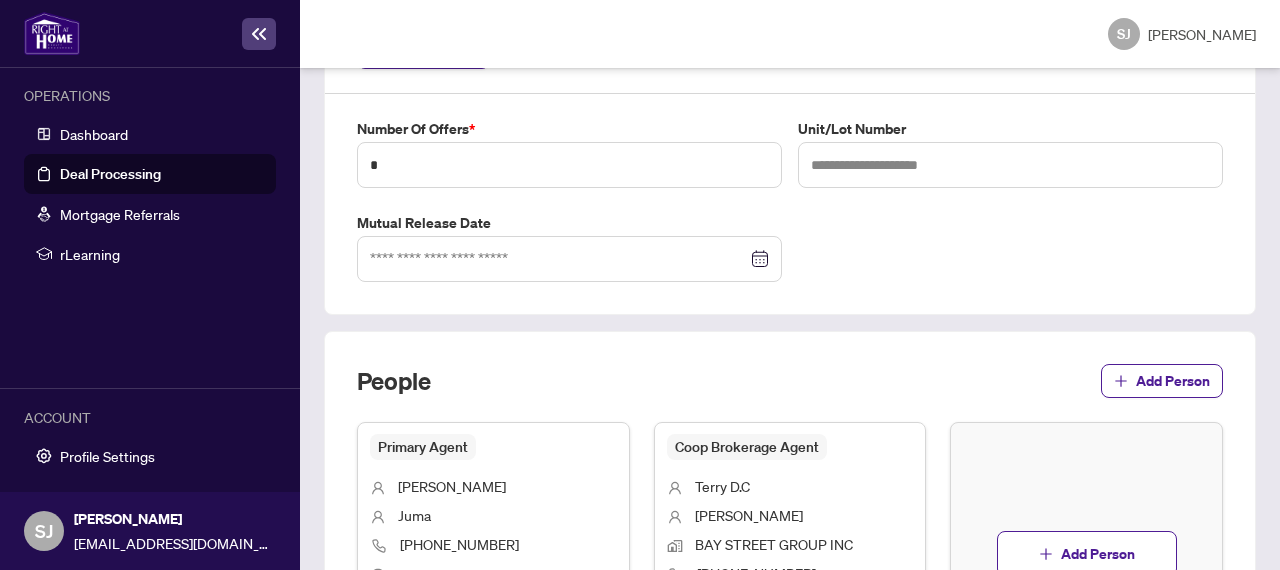 scroll, scrollTop: 1300, scrollLeft: 0, axis: vertical 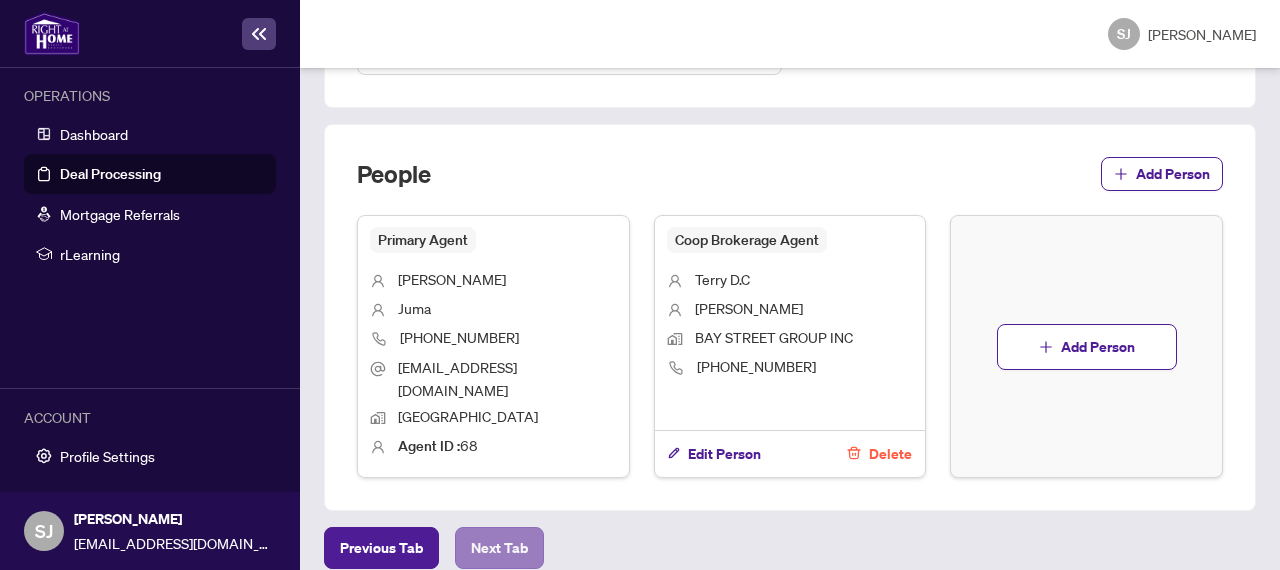 type on "*******" 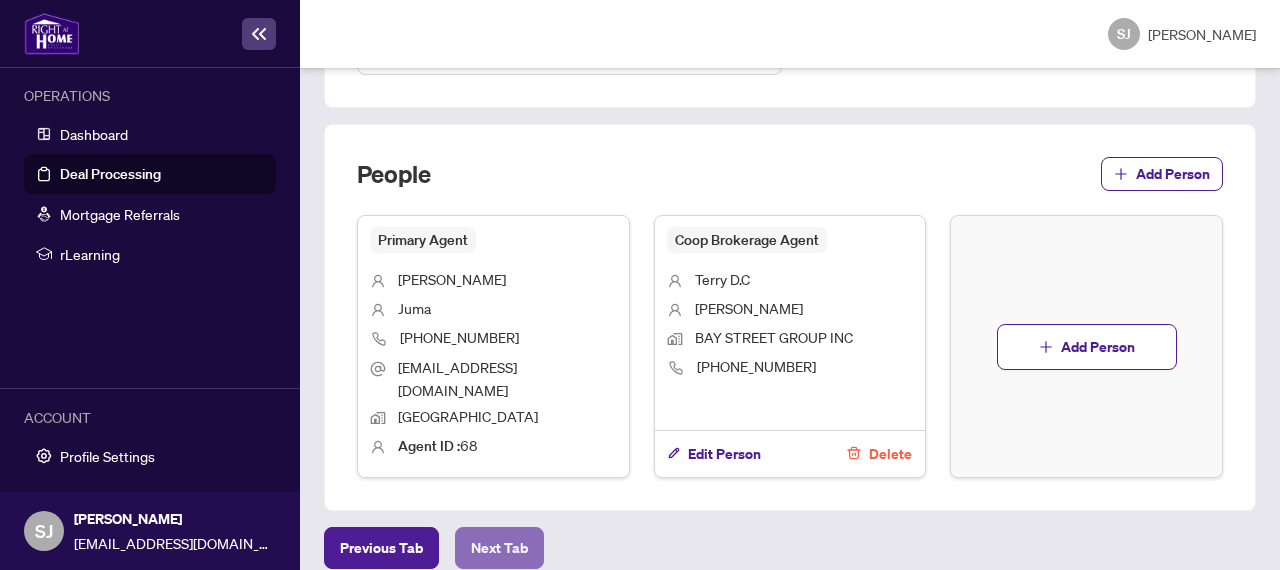 click on "Next Tab" at bounding box center (499, 548) 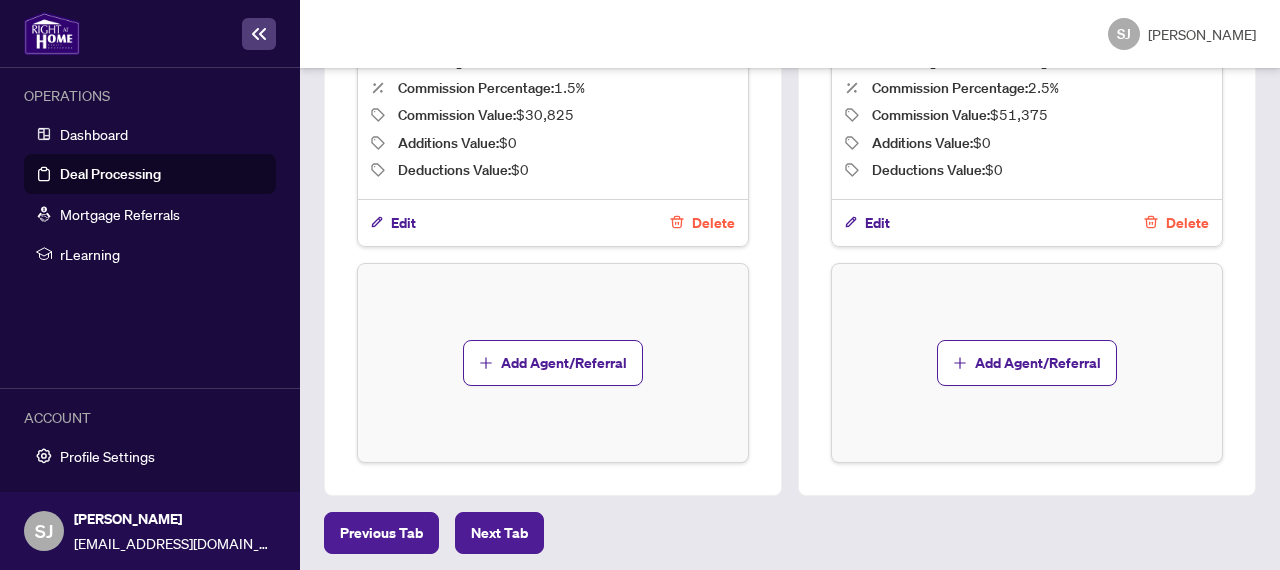 scroll, scrollTop: 0, scrollLeft: 0, axis: both 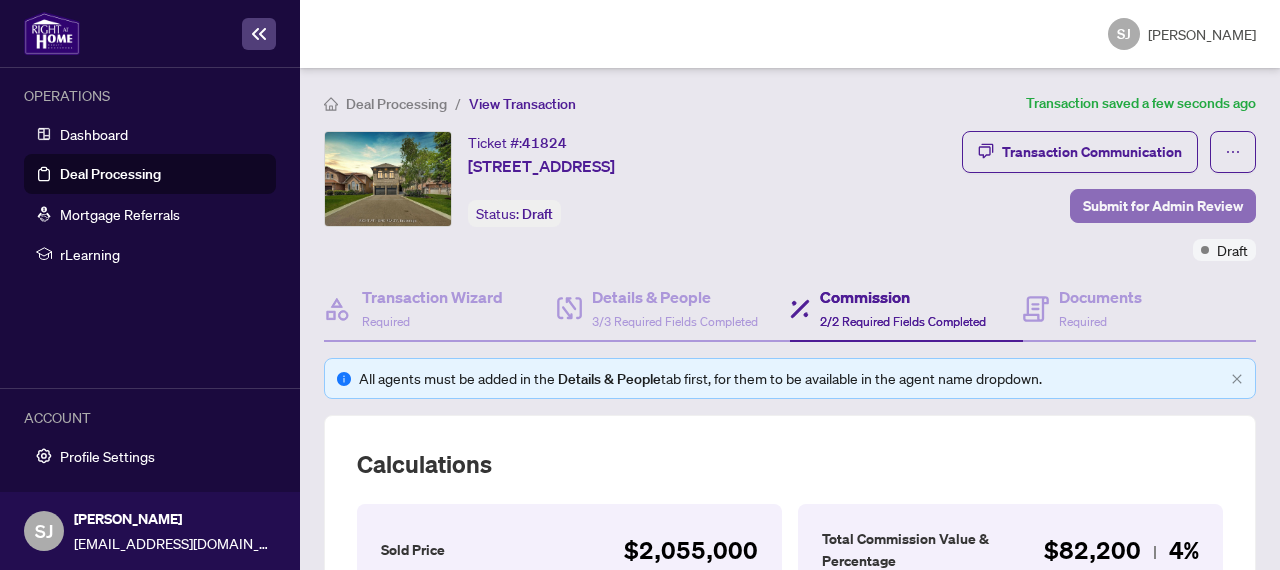 click on "Submit for Admin Review" at bounding box center [1163, 206] 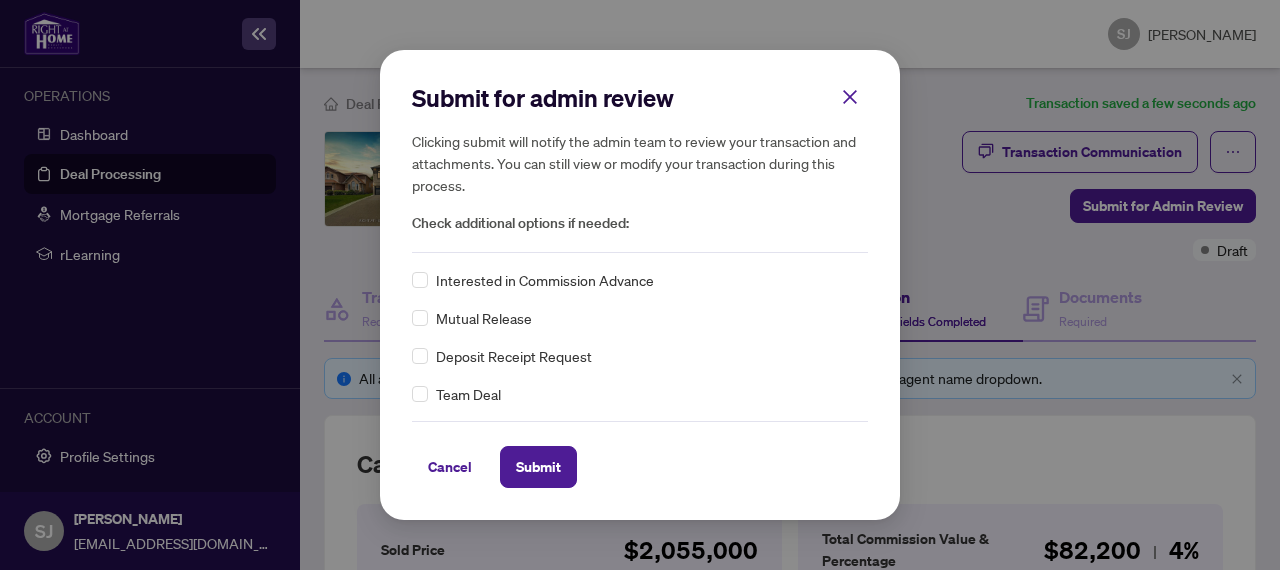 click on "Interested in Commission Advance Mutual Release Deposit Receipt Request Team Deal" at bounding box center [640, 337] 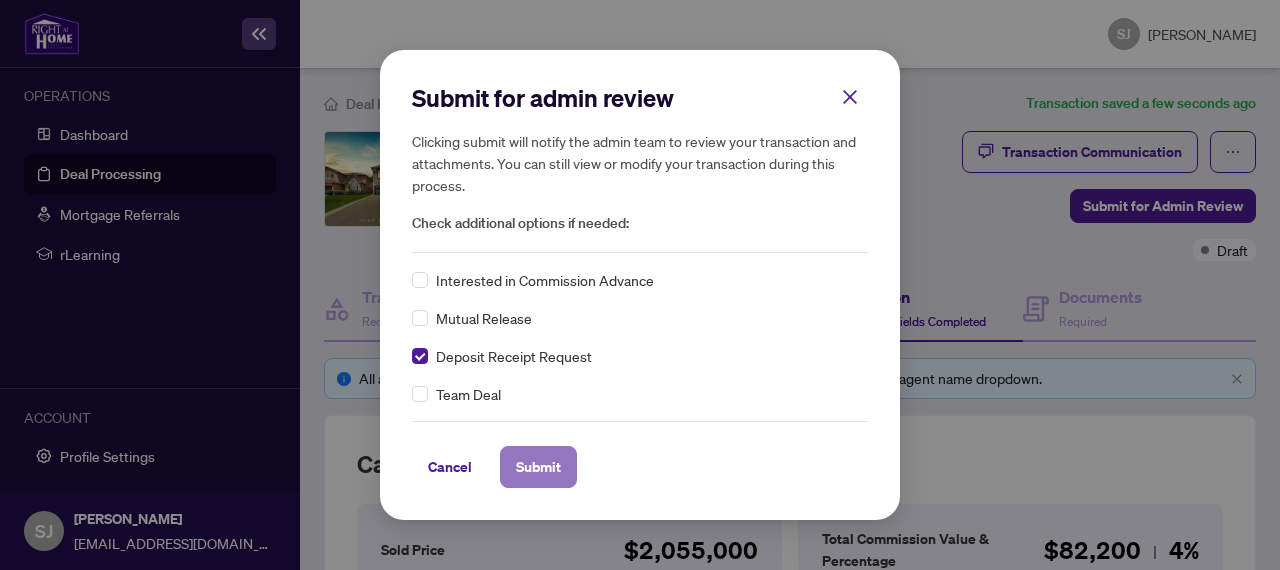 click on "Submit" at bounding box center [538, 467] 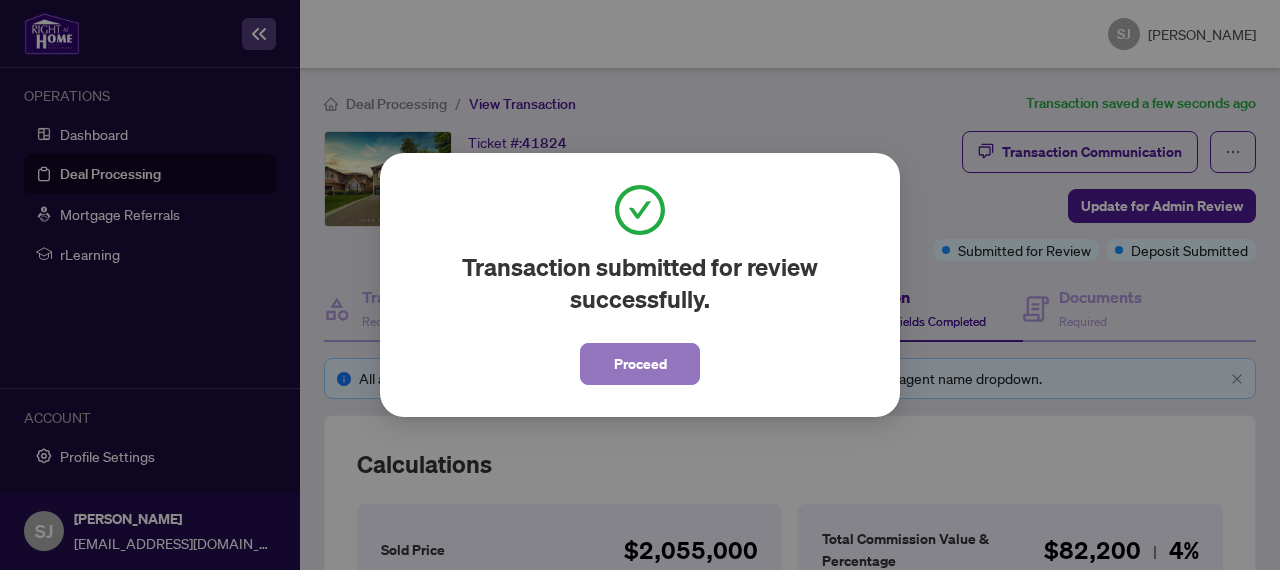 click on "Proceed" at bounding box center (640, 364) 